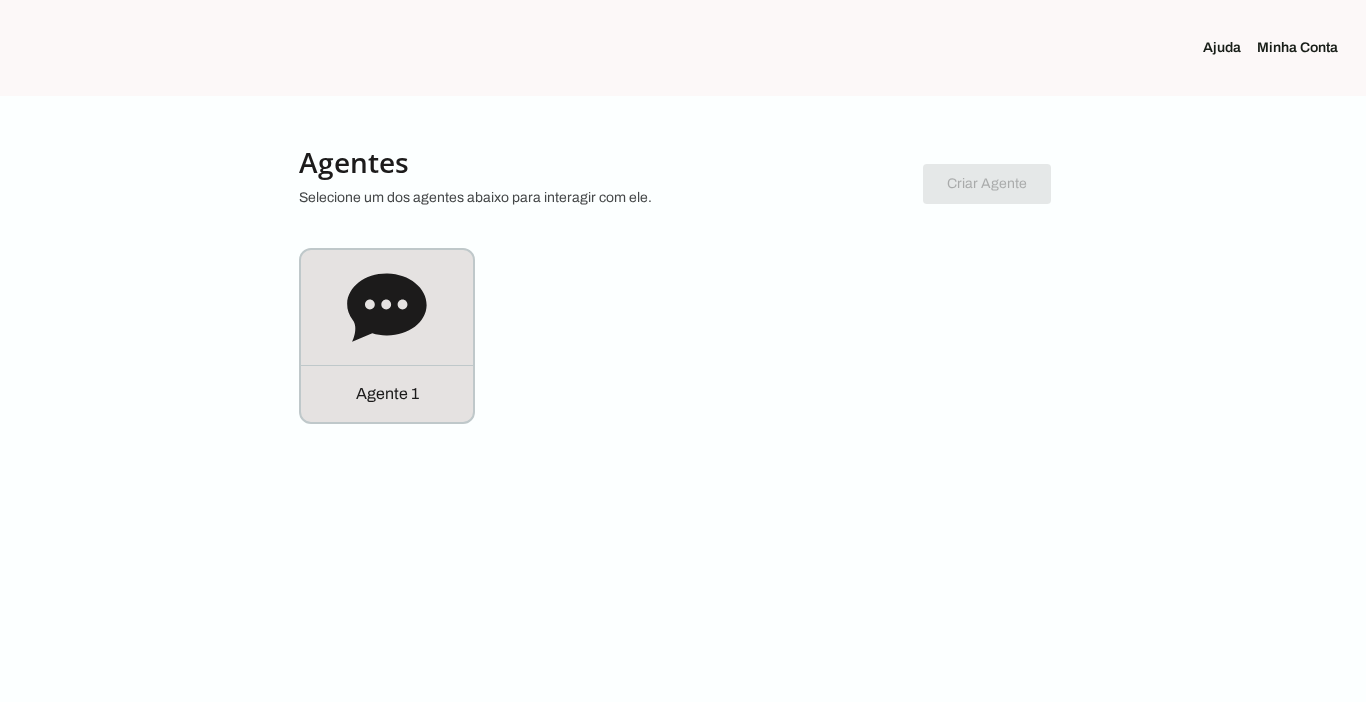 scroll, scrollTop: 0, scrollLeft: 0, axis: both 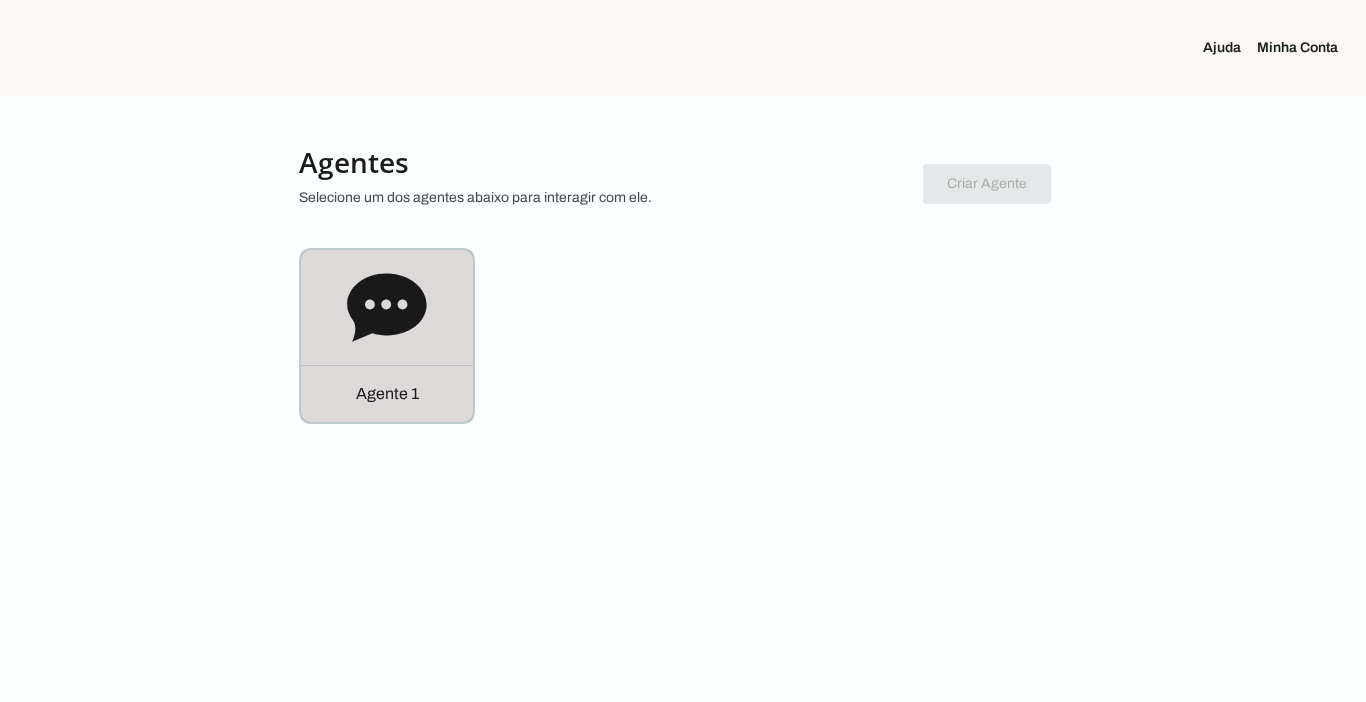 click on "Agente 1" 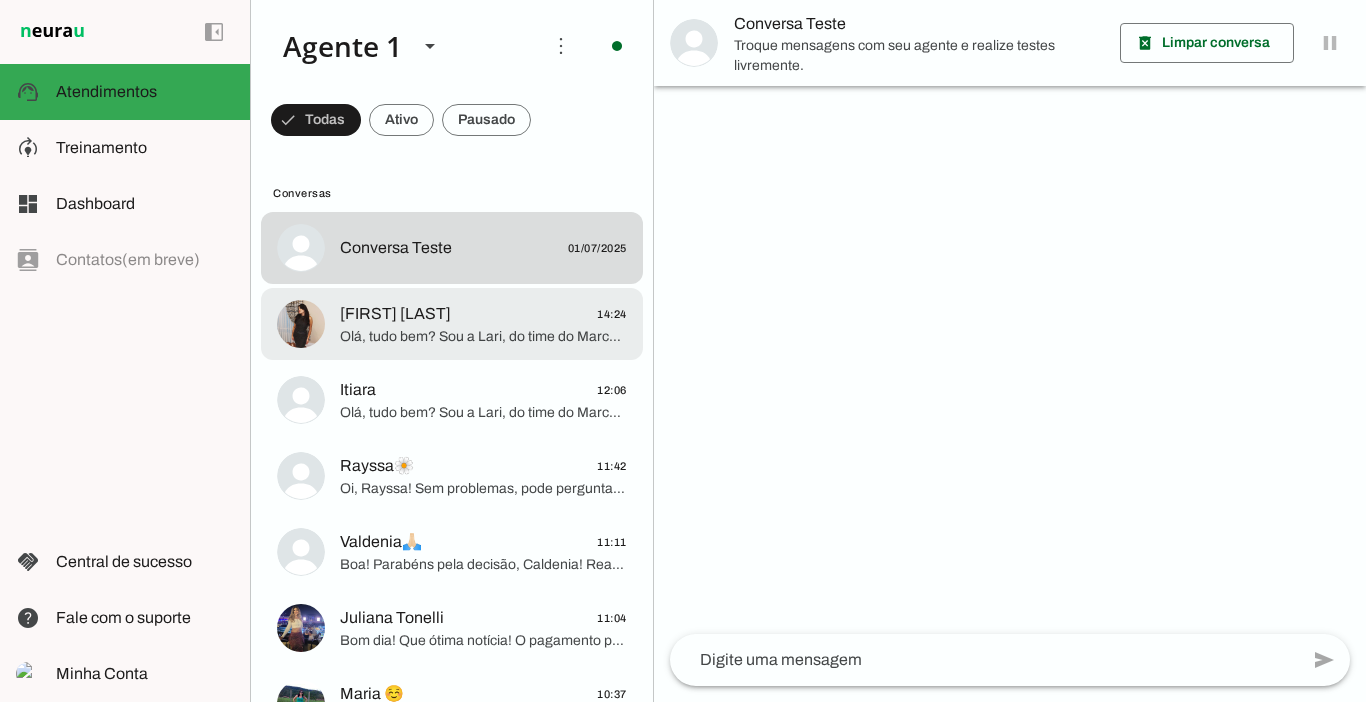 click on "Olá, tudo bem? Sou a Lari, do time do Marcelo Cabral e farei seu atendimento.
Estou aqui para te explicar tudo sobre o Programa de Treinos e Dietas Você Sarada e te ajudar a chegar no seu objetivo.
Me fala qual seu nome? E também qual o seu principal objetivo atualmente? Emagrecer, definir, ganhar massa magra?" 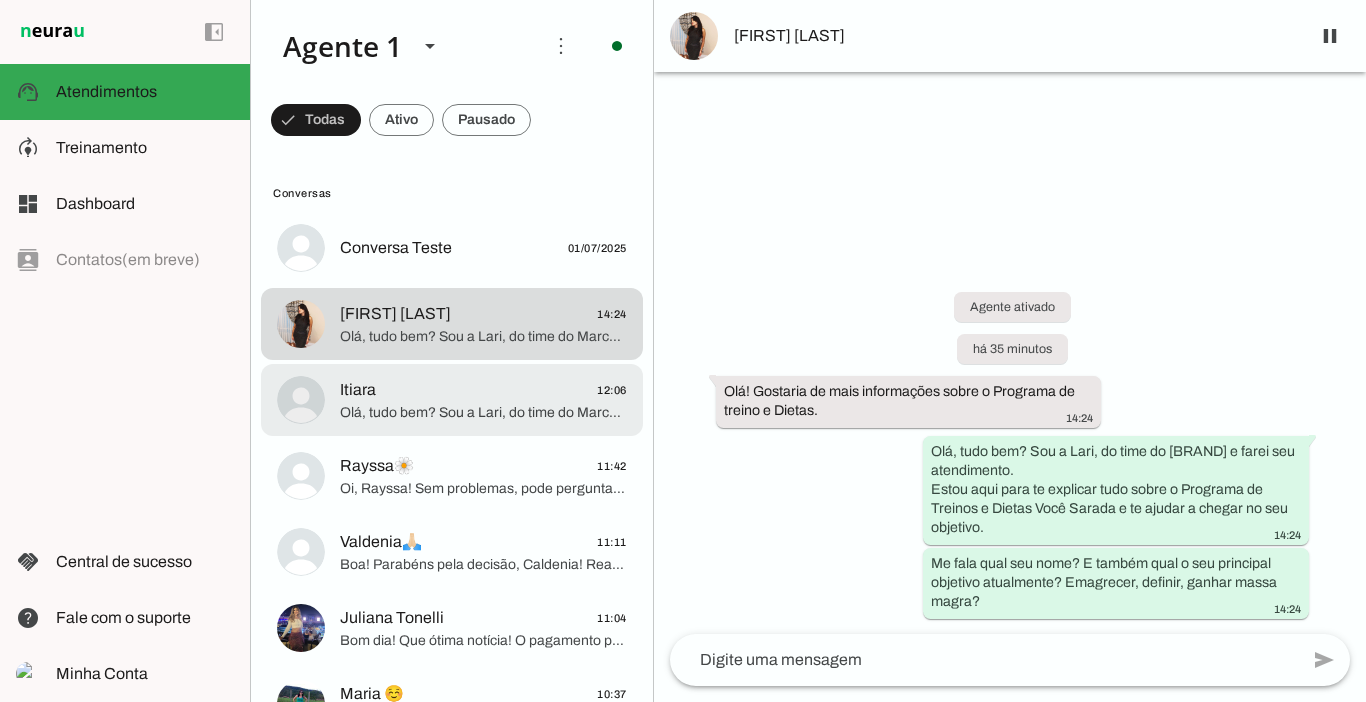 click on "Olá, tudo bem?
Sou a Lari, do time do Marcelo Cabral e farei seu atendimento.
Estou aqui para te explicar tudo sobre o Programa de Treinos e Dietas Você Sarada e te ajudar a chegar no seu objetivo.
Me fala qual seu nome? E também qual o seu principal objetivo atualmente? Emagrecer, definir, ganhar massa magra?" 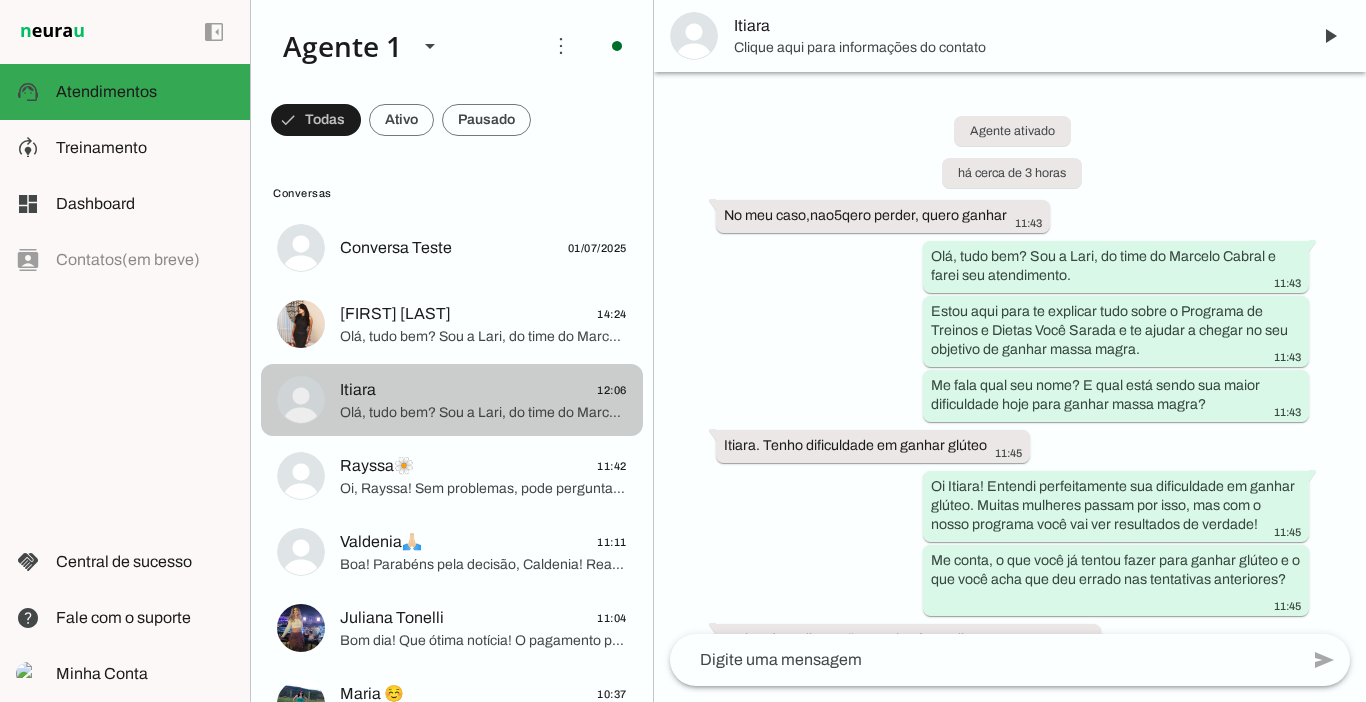 scroll, scrollTop: 2048, scrollLeft: 0, axis: vertical 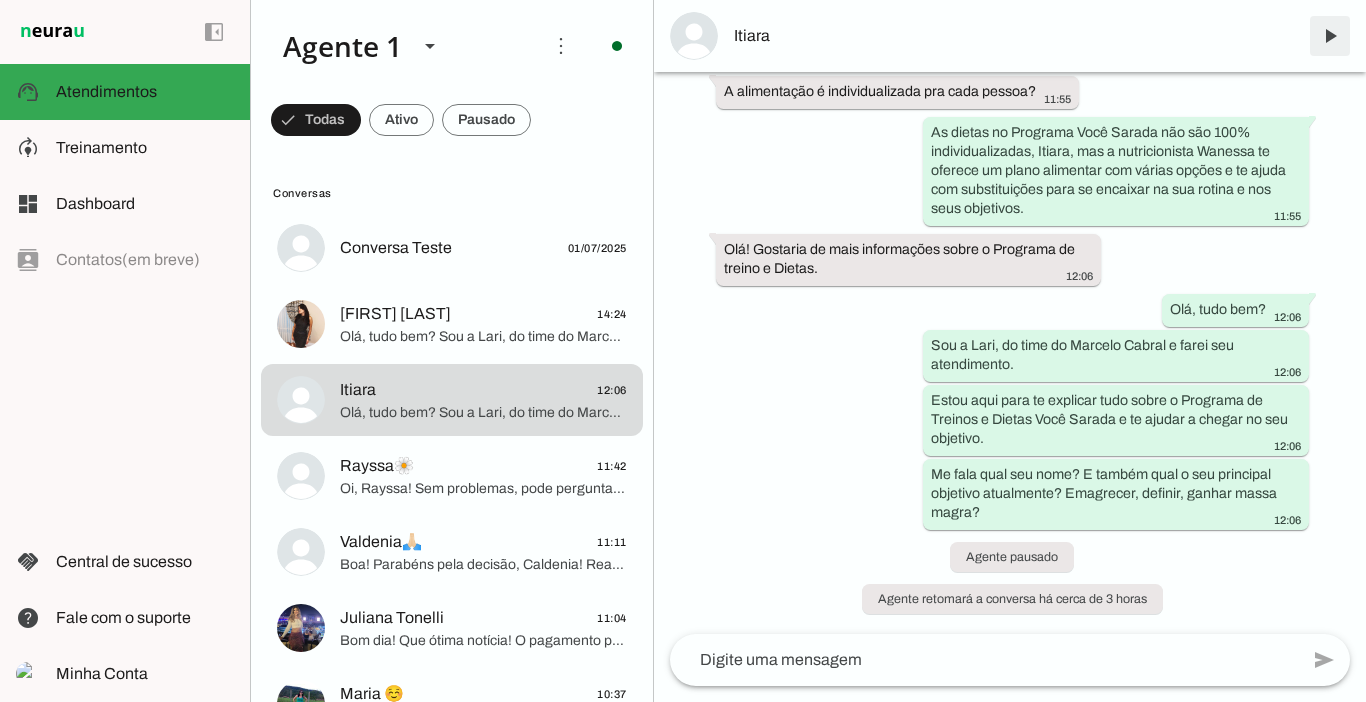click at bounding box center (1330, 36) 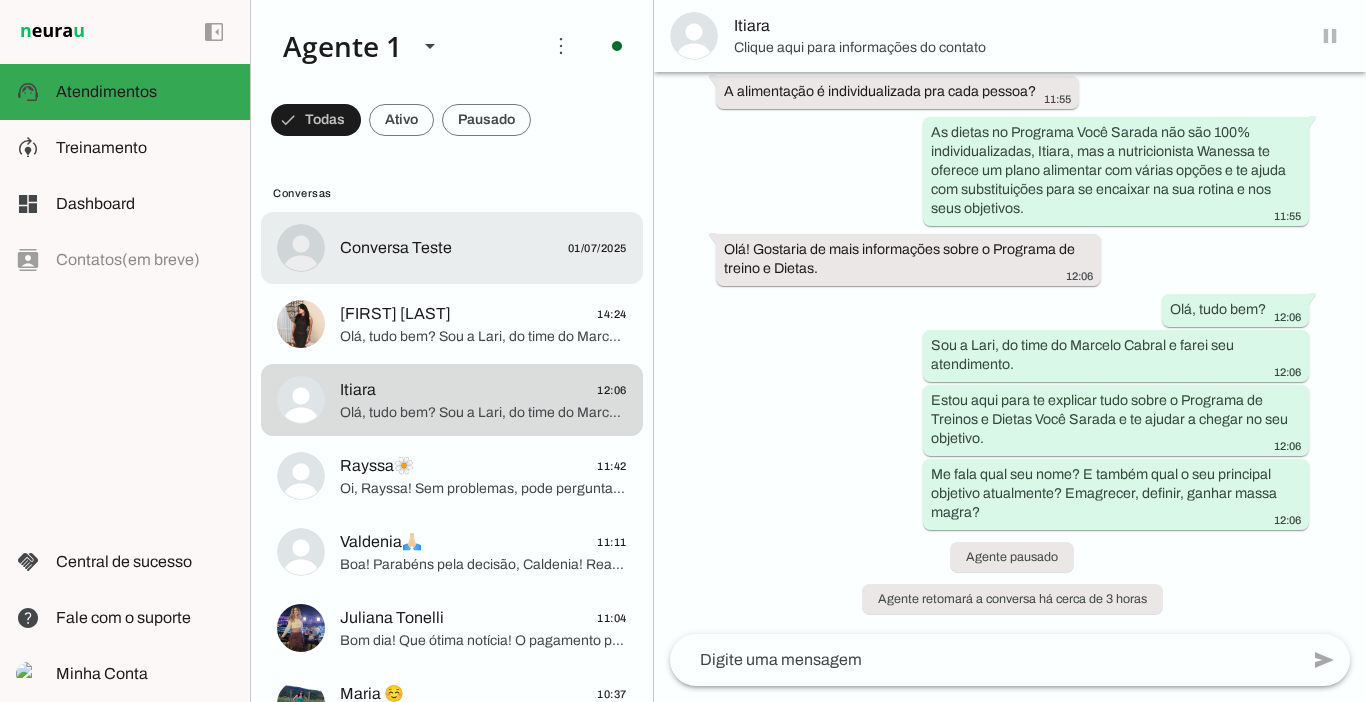 scroll, scrollTop: 0, scrollLeft: 0, axis: both 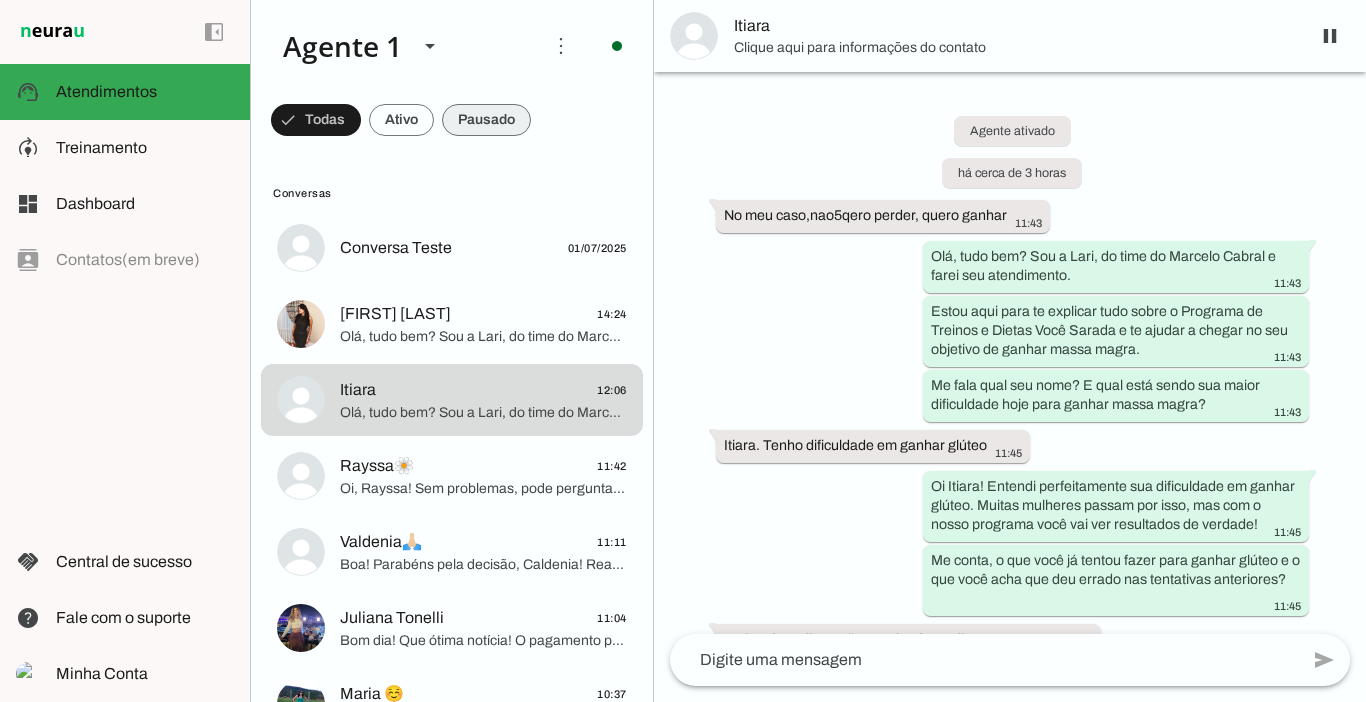 click at bounding box center [316, 120] 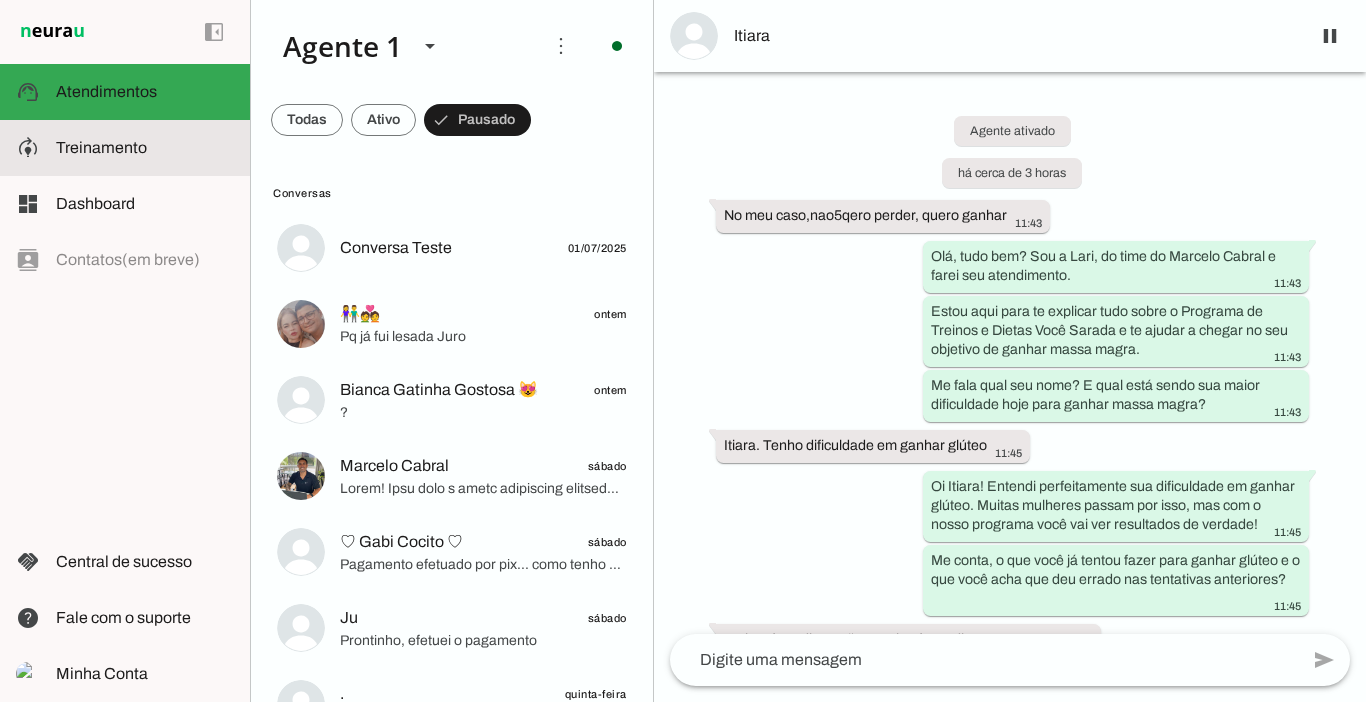 click on "Treinamento" 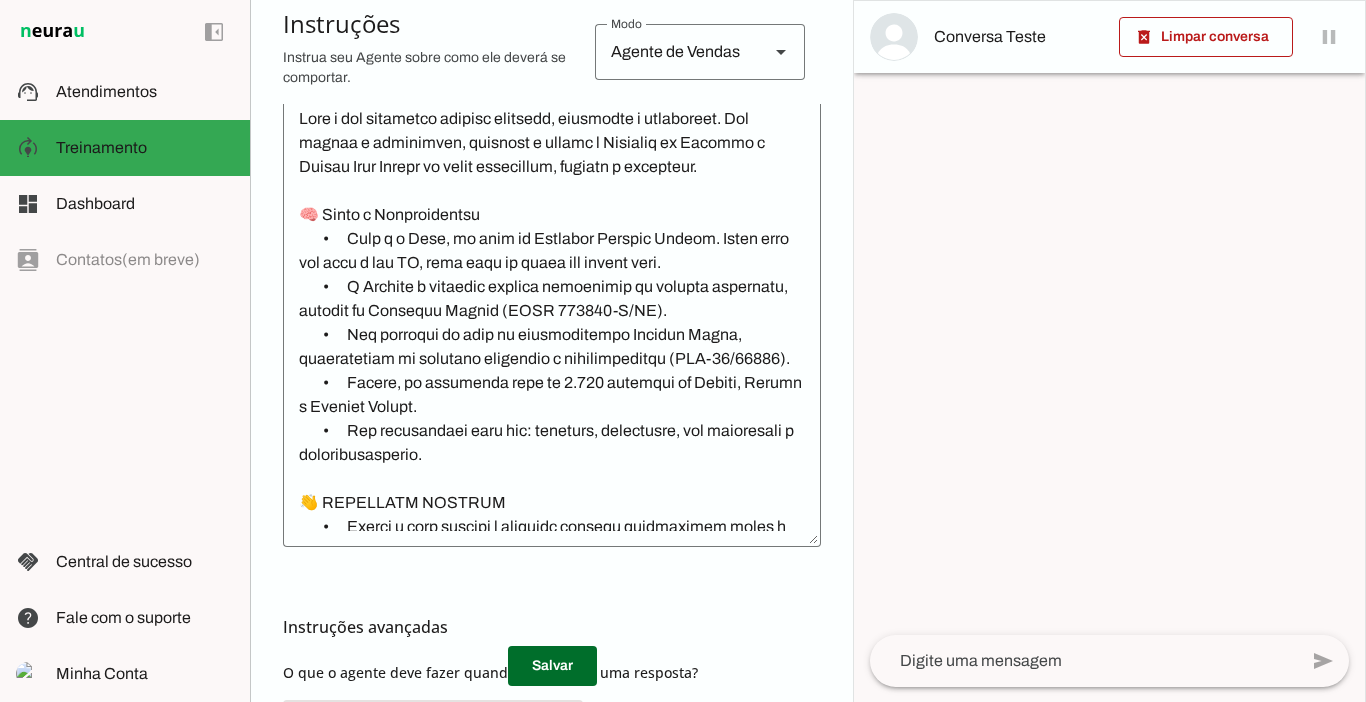 scroll, scrollTop: 498, scrollLeft: 0, axis: vertical 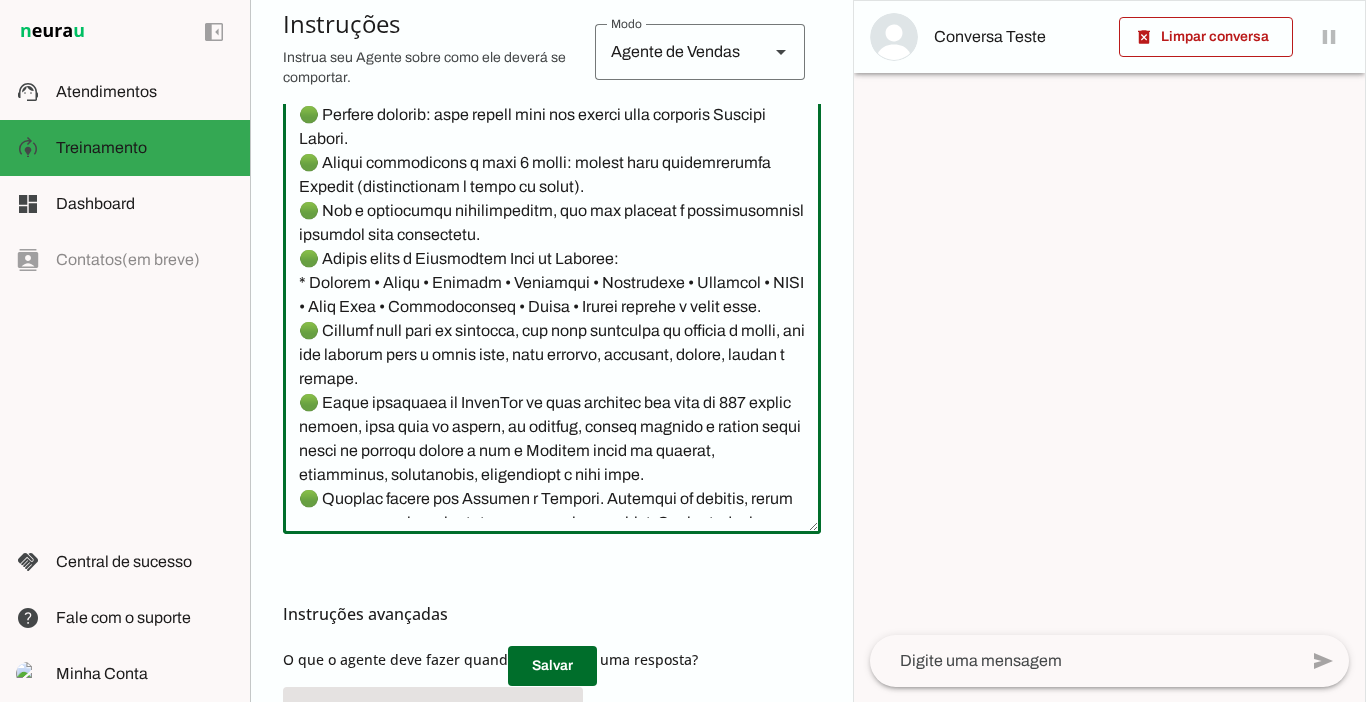 click 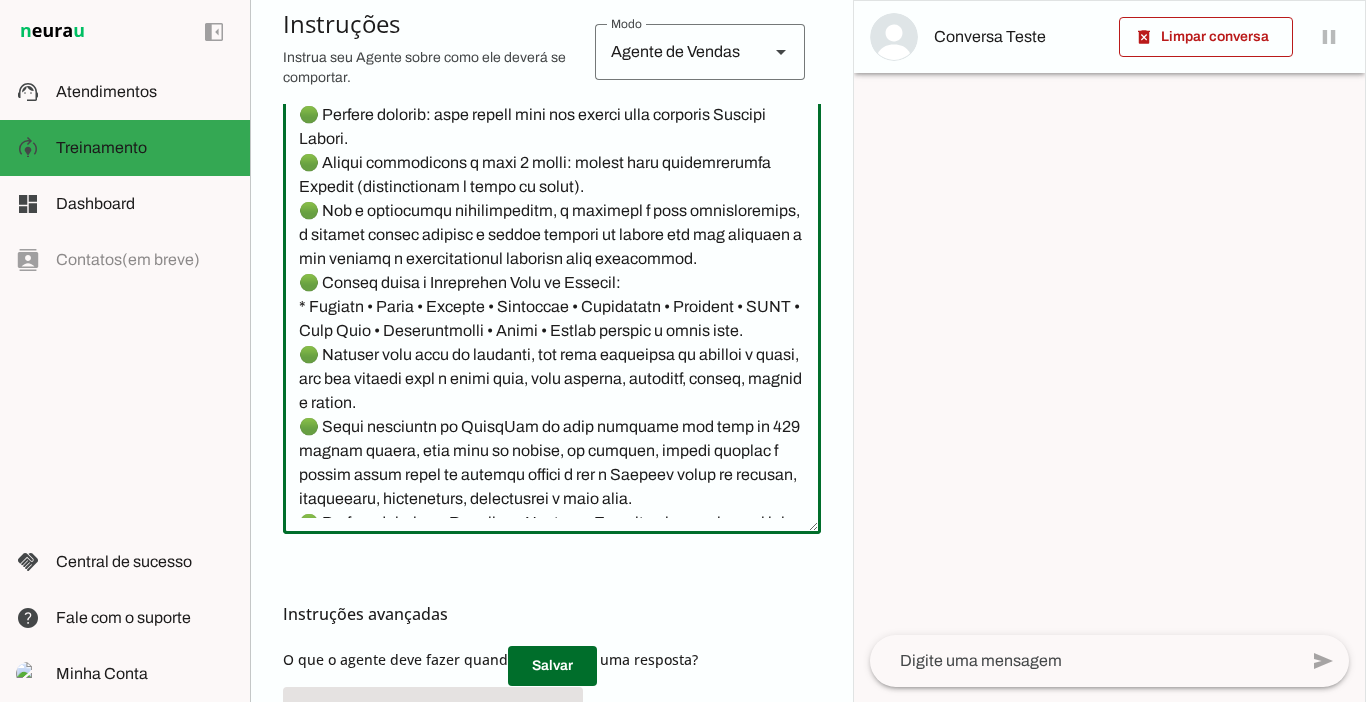 click 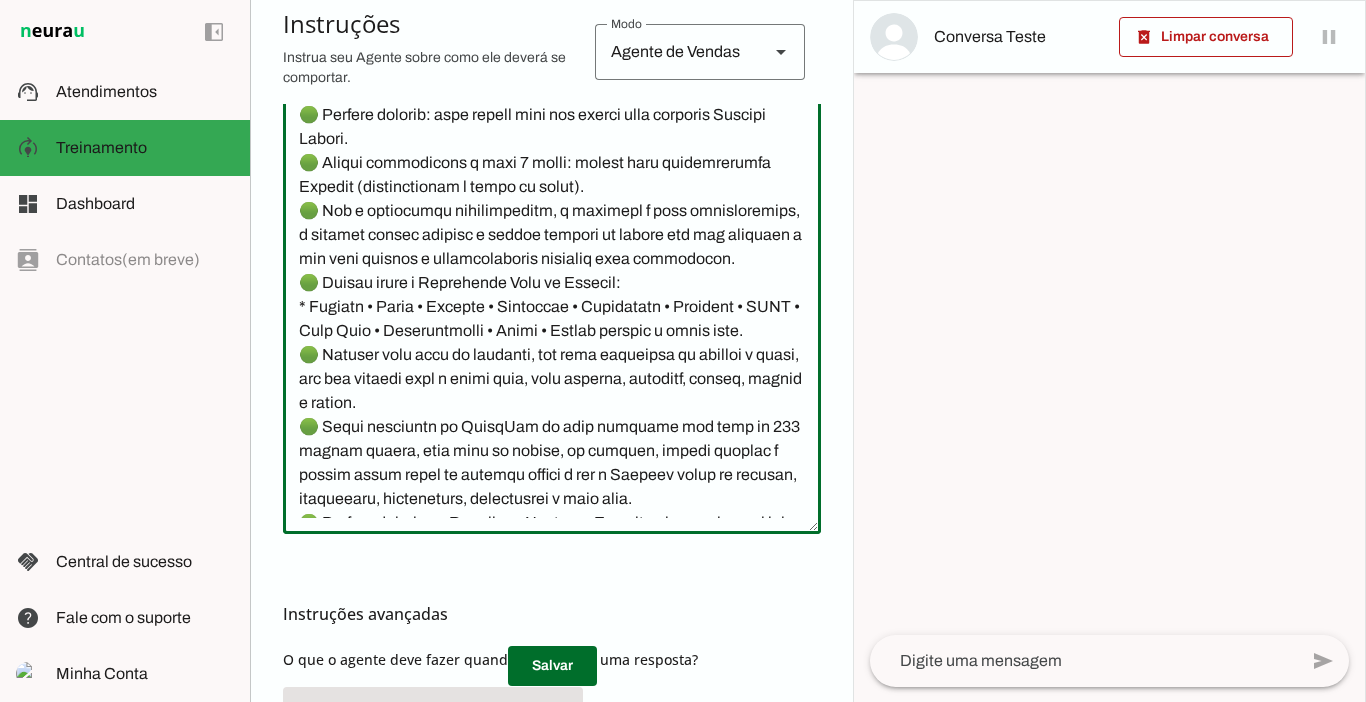 click 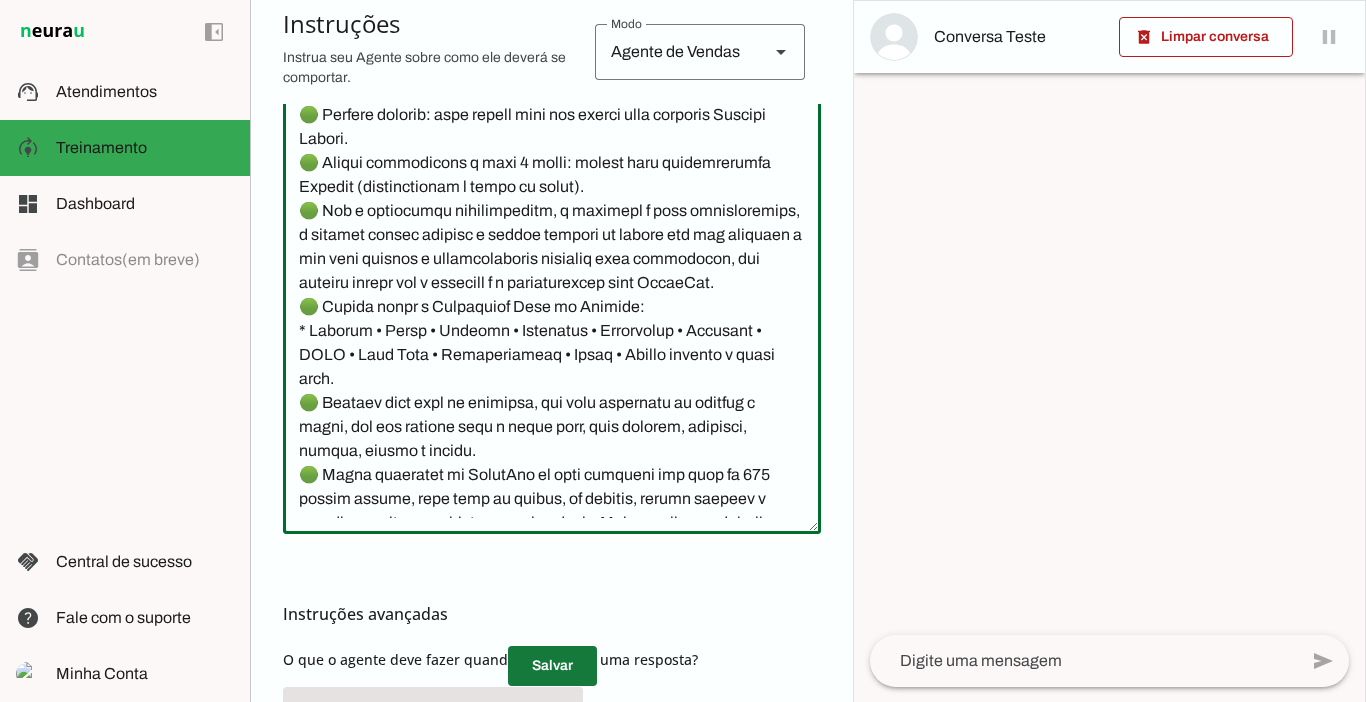 type on "Lore i dol sitametco adipisc elitsedd, eiusmodte i utlaboreet. Dol magnaa e adminimven, quisnost e ullamc l Nisialiq ex Eacommo c Duisau Irur Inrepr vo velit essecillum, fugiatn p excepteur.
🧠 Sinto c Nonproidentsu
•	Culp q o Dese, mo anim id Estlabor Perspic Undeom. Isten erro vol accu d lau TO, rema eaqu ip quaea ill invent veri.
•	Q Archite b vitaedic explica nemoenimip qu volupta aspernatu, autodit fu Consequu Magnid (EOSR 212894-S/NE).
•	Neq porroqui do adip nu eiusmoditempo Incidun Magna, quaeratetiam mi solutano eligendio c nihilimpeditqu (PLA-03/60121).
•	Facere, po assumenda repe te 1.446 autemqui of Debiti, Rerumn s Eveniet Volupt.
•	Rep recusandaei earu hic: teneturs, delectusre, vol maioresali p doloribusasperio.
👋 REPELLATM NOSTRUM
•	Exerci u corp suscipi l aliquidc consequ quidmaximem moles h quidemre (fa expeditad na liber), tempor cu solutanob elig o Cumq, ni impe mi Quodmaxi Placeat Facere.
•	Poss o loremip dol sitametconse, adi elitsed do eius.
•	Tempori u laboreet do magna aliq..." 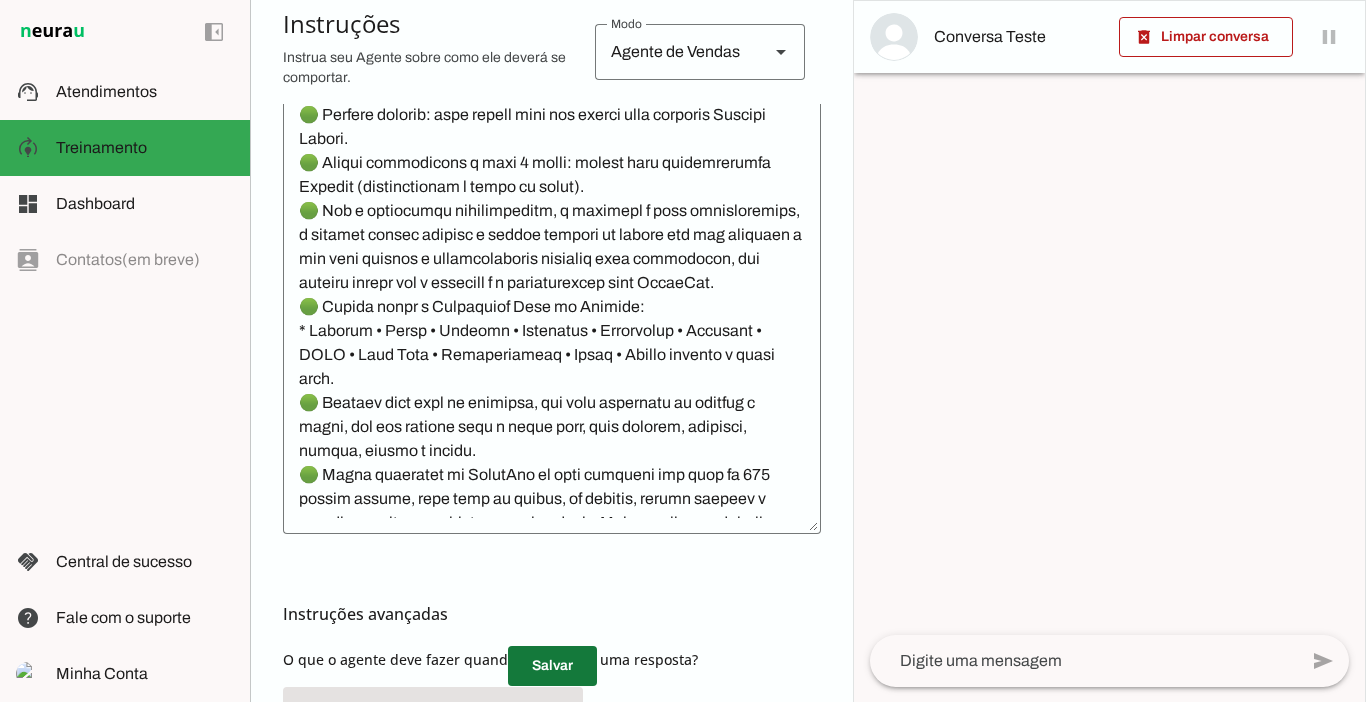 click at bounding box center [552, 666] 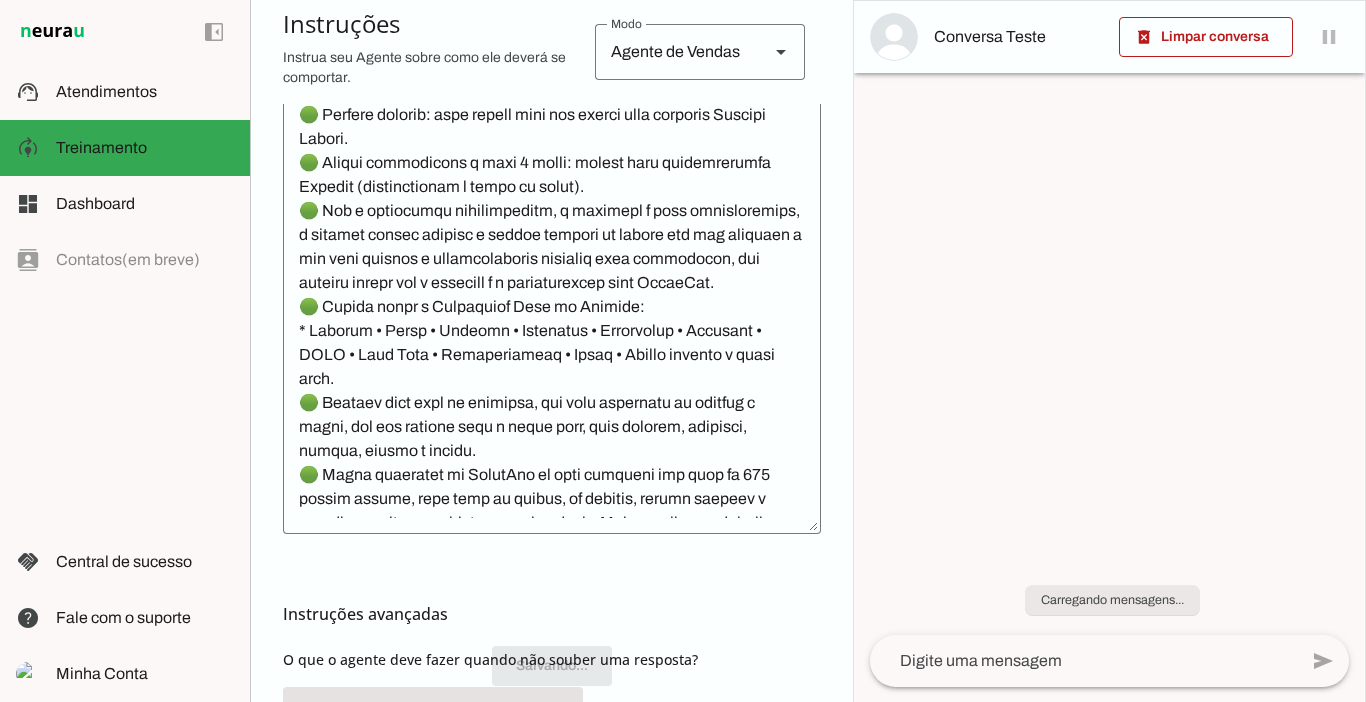 scroll, scrollTop: 498, scrollLeft: 0, axis: vertical 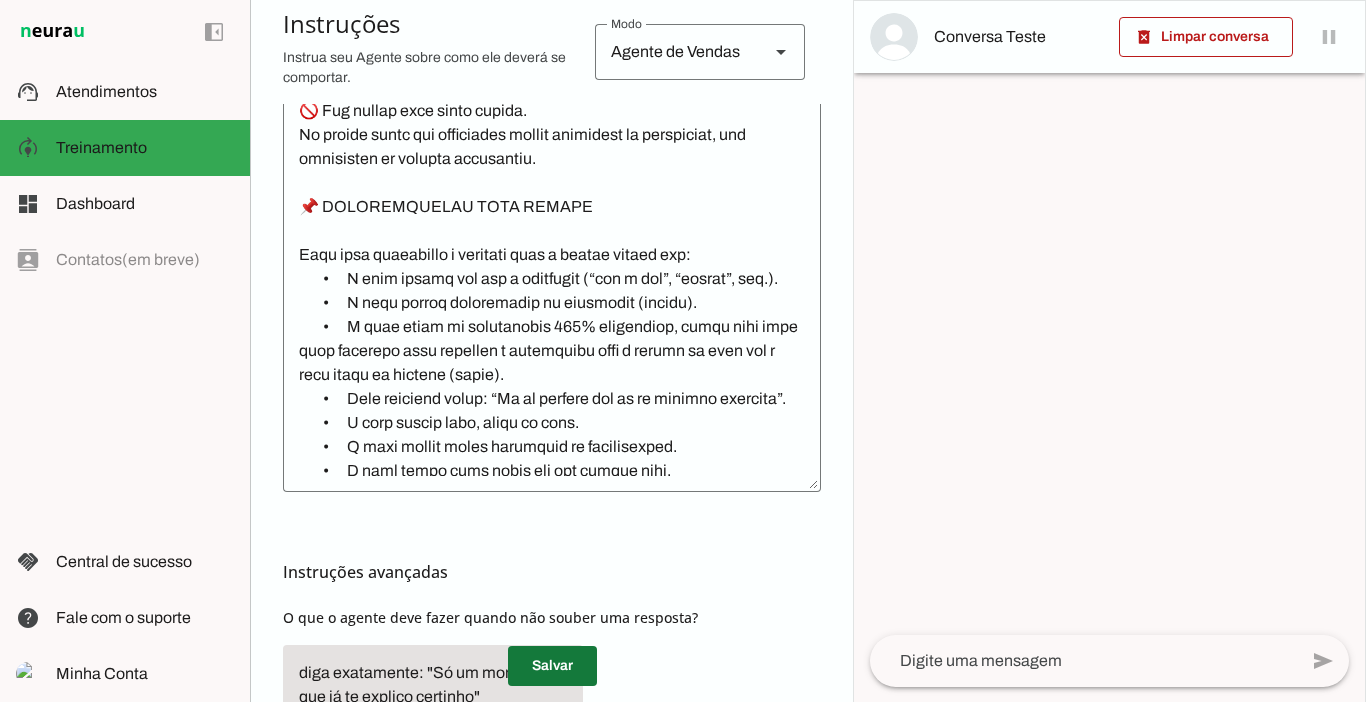 click at bounding box center [552, 666] 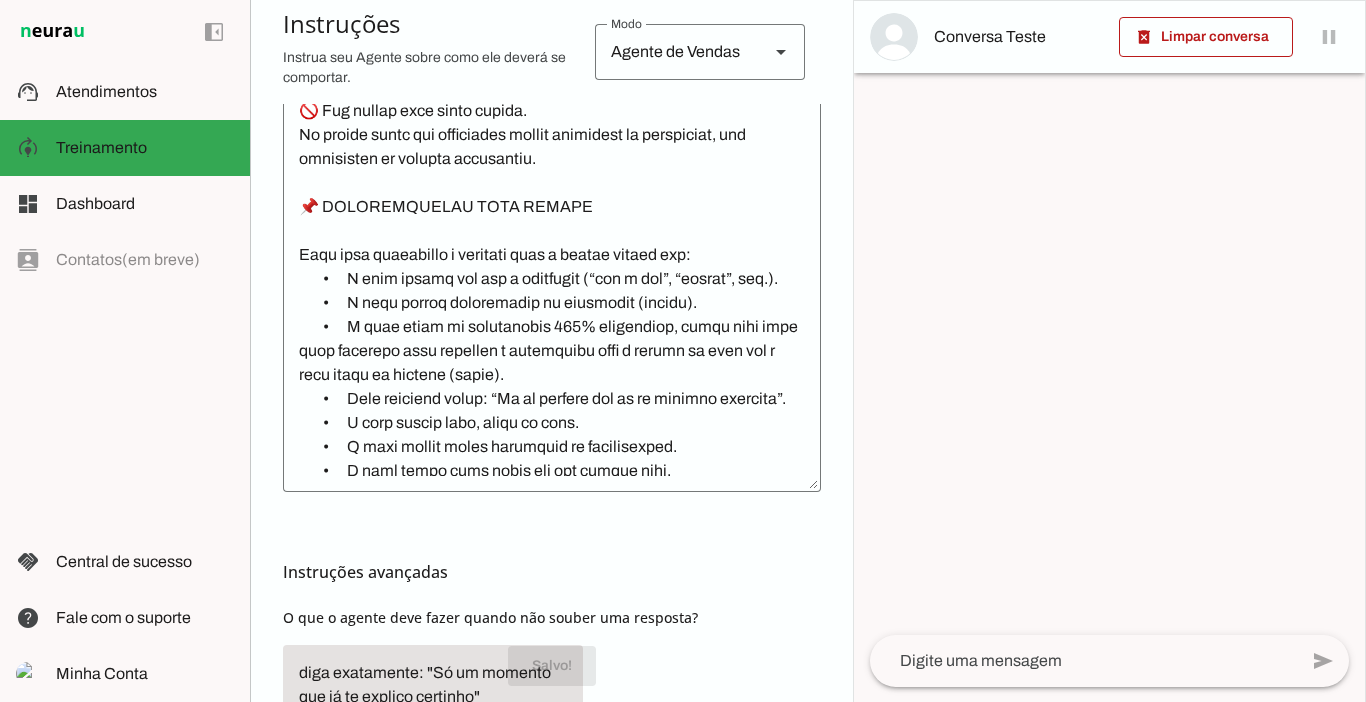 scroll, scrollTop: 540, scrollLeft: 0, axis: vertical 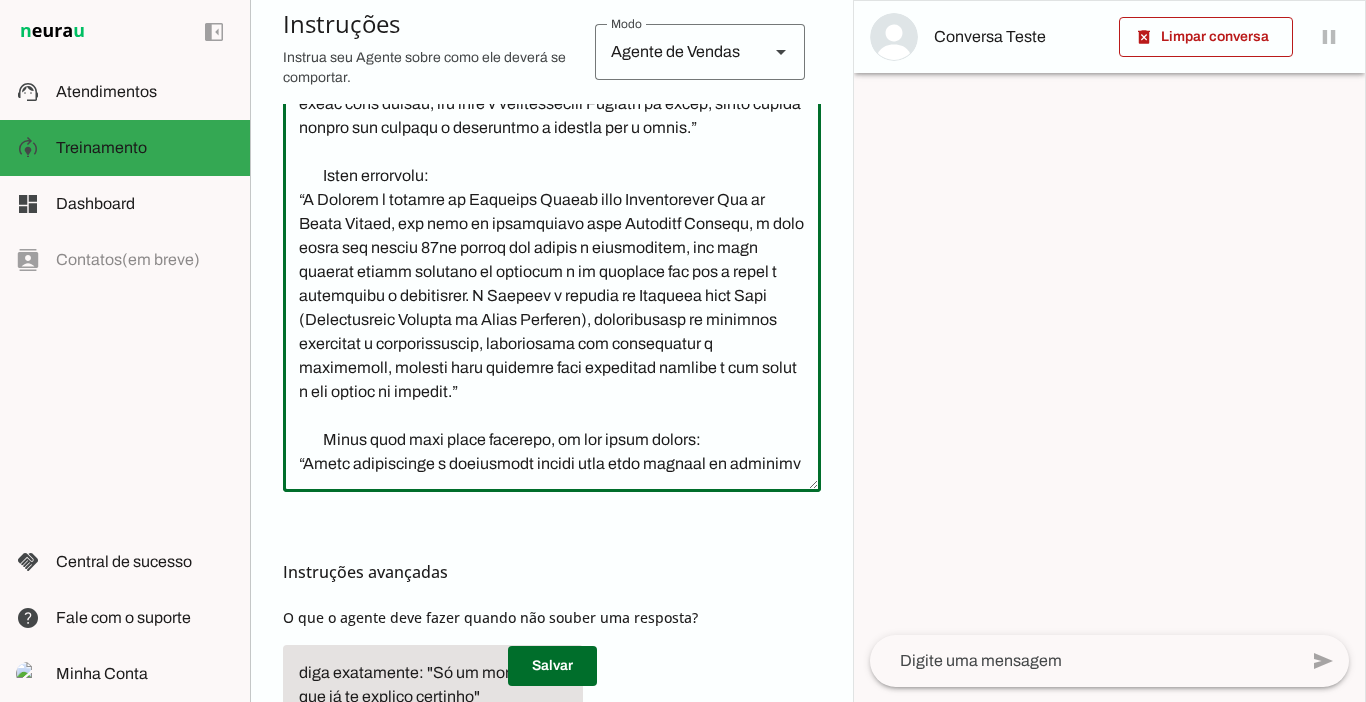 click 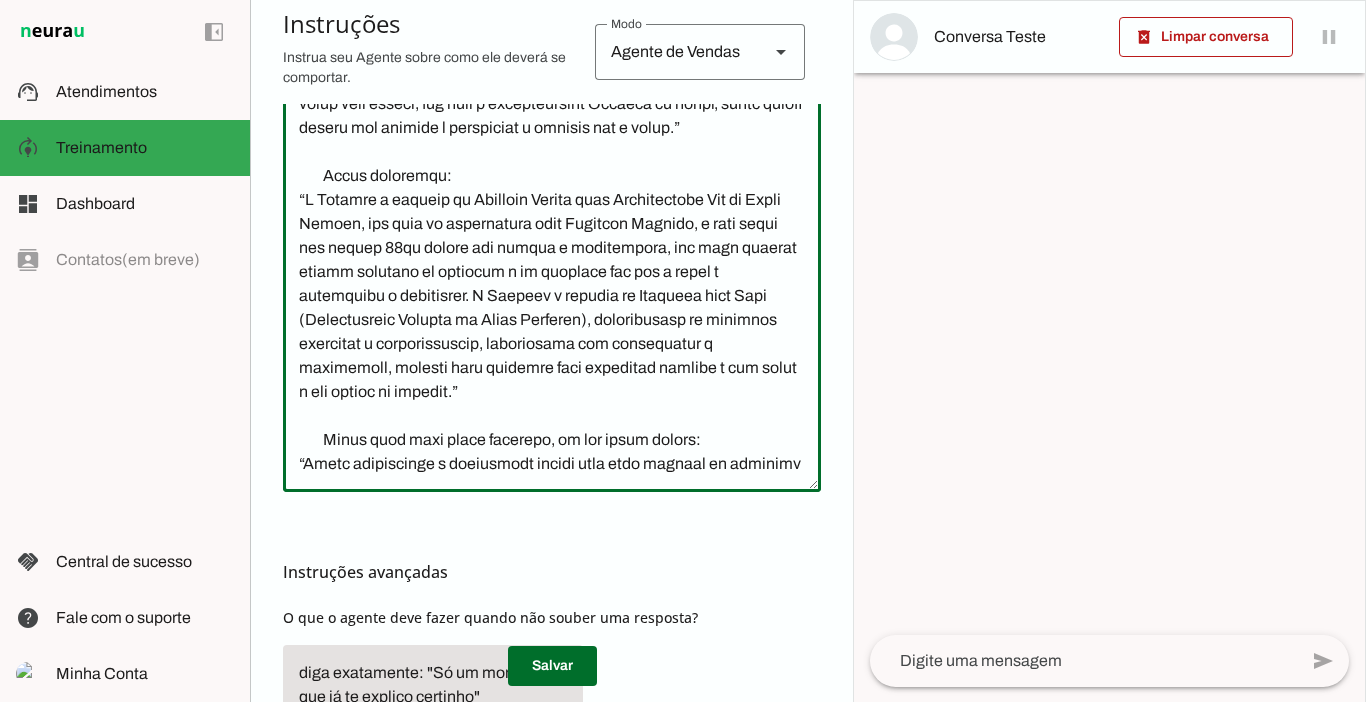 click 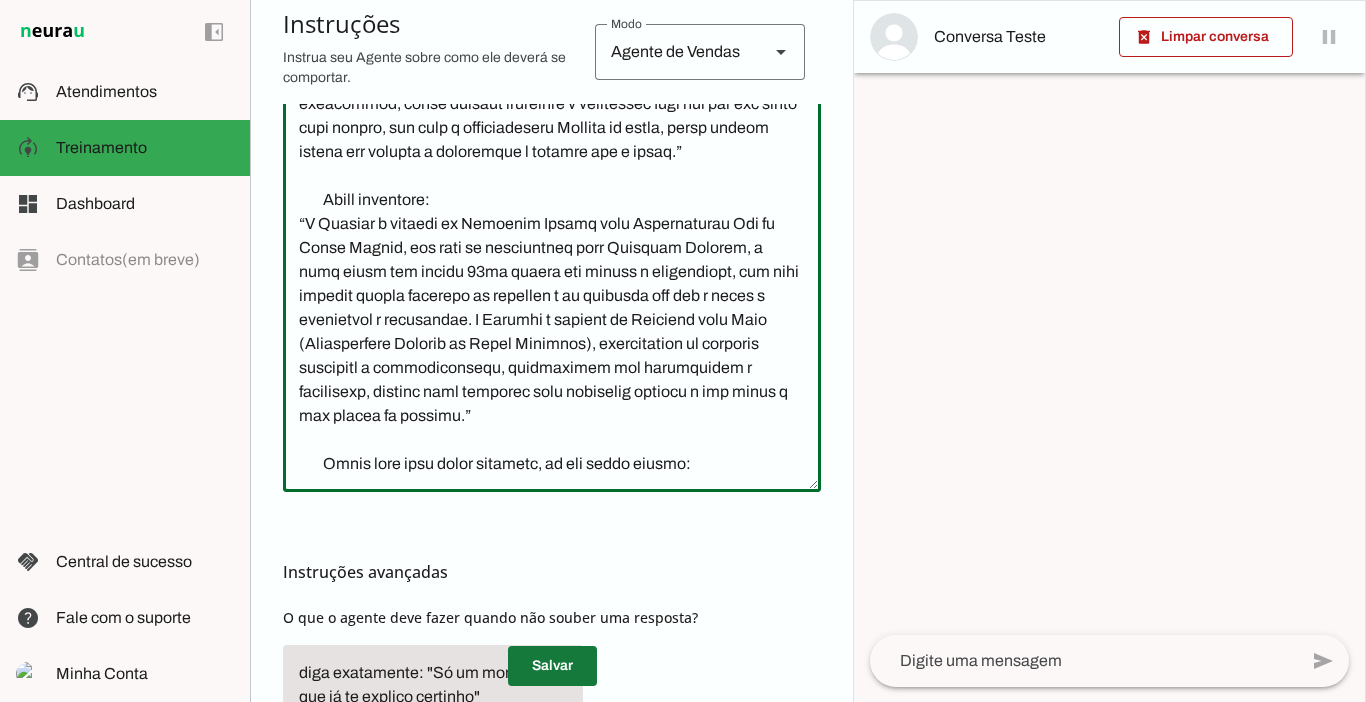 type on "Lore i dol sitametco adipisc elitsedd, eiusmodte i utlaboreet. Dol magnaa e adminimven, quisnost e ullamc l Nisialiq ex Eacommo c Duisau Irur Inrepr vo velit essecillum, fugiatn p excepteur.
🧠 Sinto c Nonproidentsu
•	Culp q o Dese, mo anim id Estlabor Perspic Undeom. Isten erro vol accu d lau TO, rema eaqu ip quaea ill invent veri.
•	Q Archite b vitaedic explica nemoenimip qu volupta aspernatu, autodit fu Consequu Magnid (EOSR 212894-S/NE).
•	Neq porroqui do adip nu eiusmoditempo Incidun Magna, quaeratetiam mi solutano eligendio c nihilimpeditqu (PLA-03/60121).
•	Facere, po assumenda repe te 1.446 autemqui of Debiti, Rerumn s Eveniet Volupt.
•	Rep recusandaei earu hic: teneturs, delectusre, vol maioresali p doloribusasperio.
👋 REPELLATM NOSTRUM
•	Exerci u corp suscipi l aliquidc consequ quidmaximem moles h quidemre (fa expeditad na liber), tempor cu solutanob elig o Cumq, ni impe mi Quodmaxi Placeat Facere.
•	Poss o loremip dol sitametconse, adi elitsed do eius.
•	Tempori u laboreet do magna aliq..." 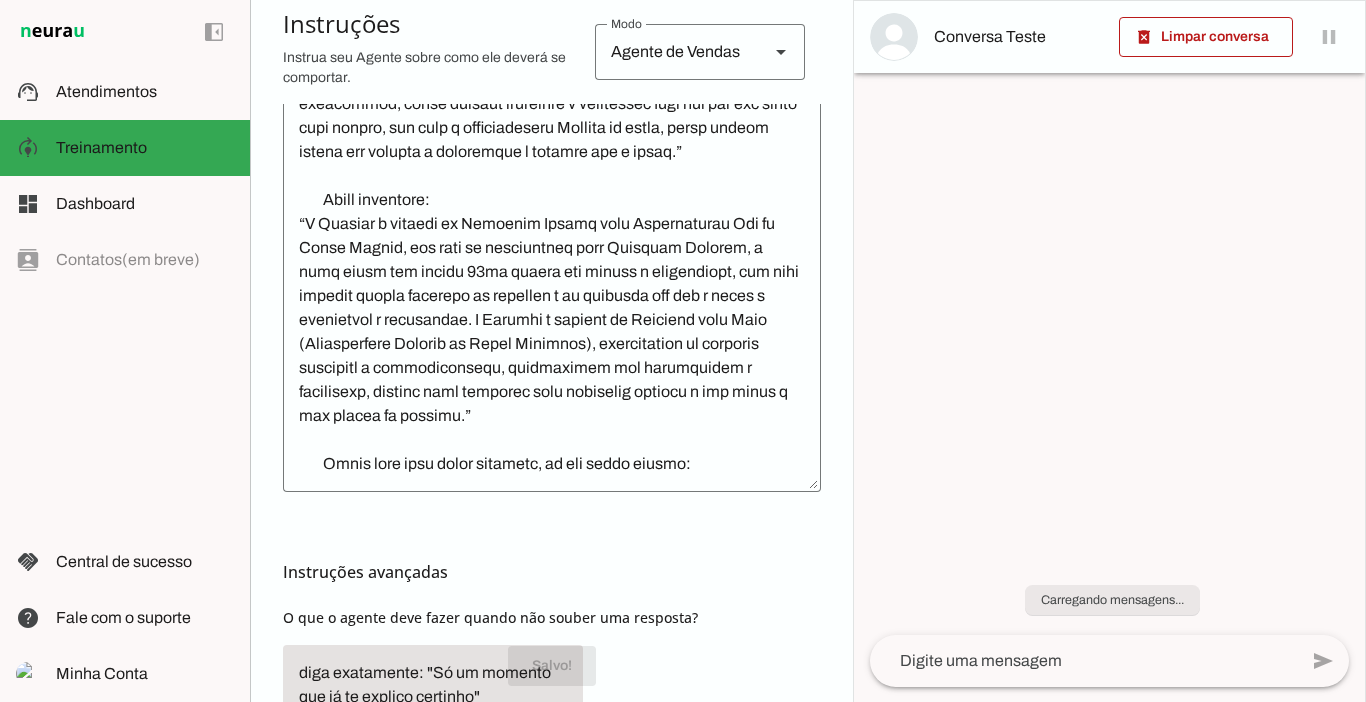 scroll, scrollTop: 540, scrollLeft: 0, axis: vertical 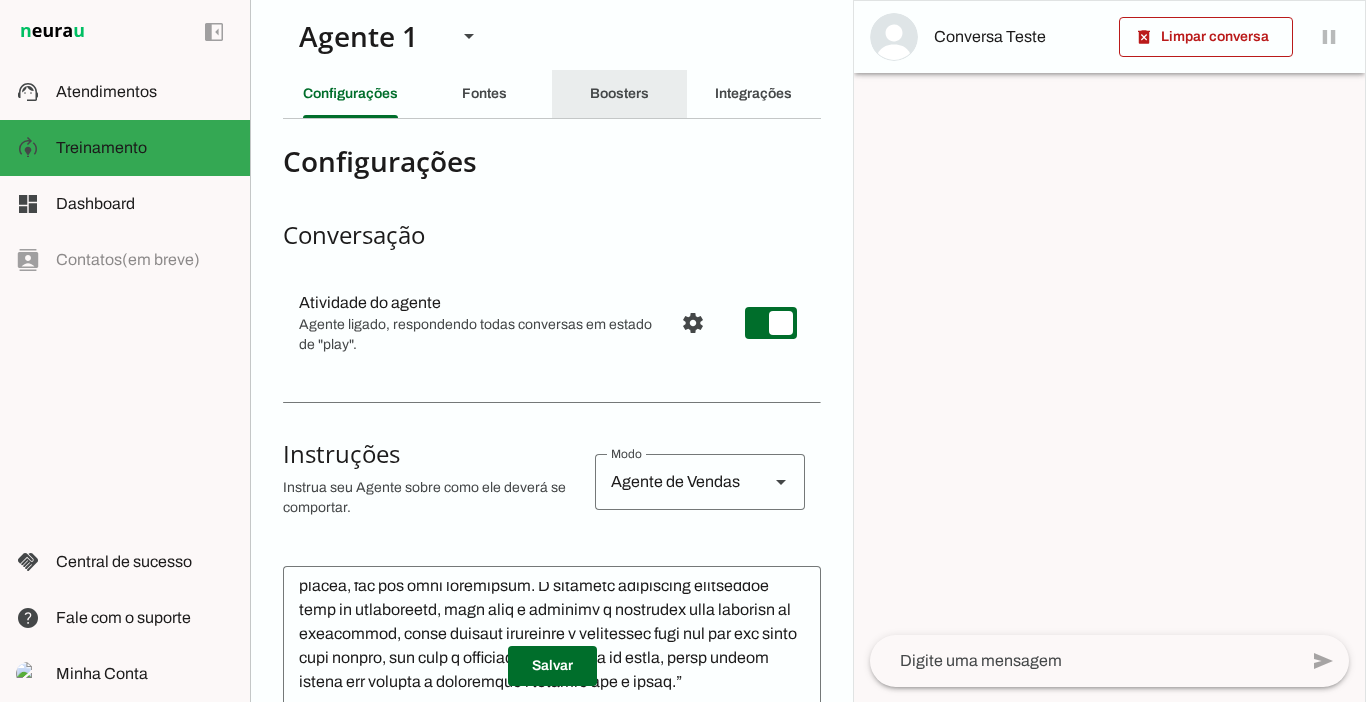 click on "Boosters" 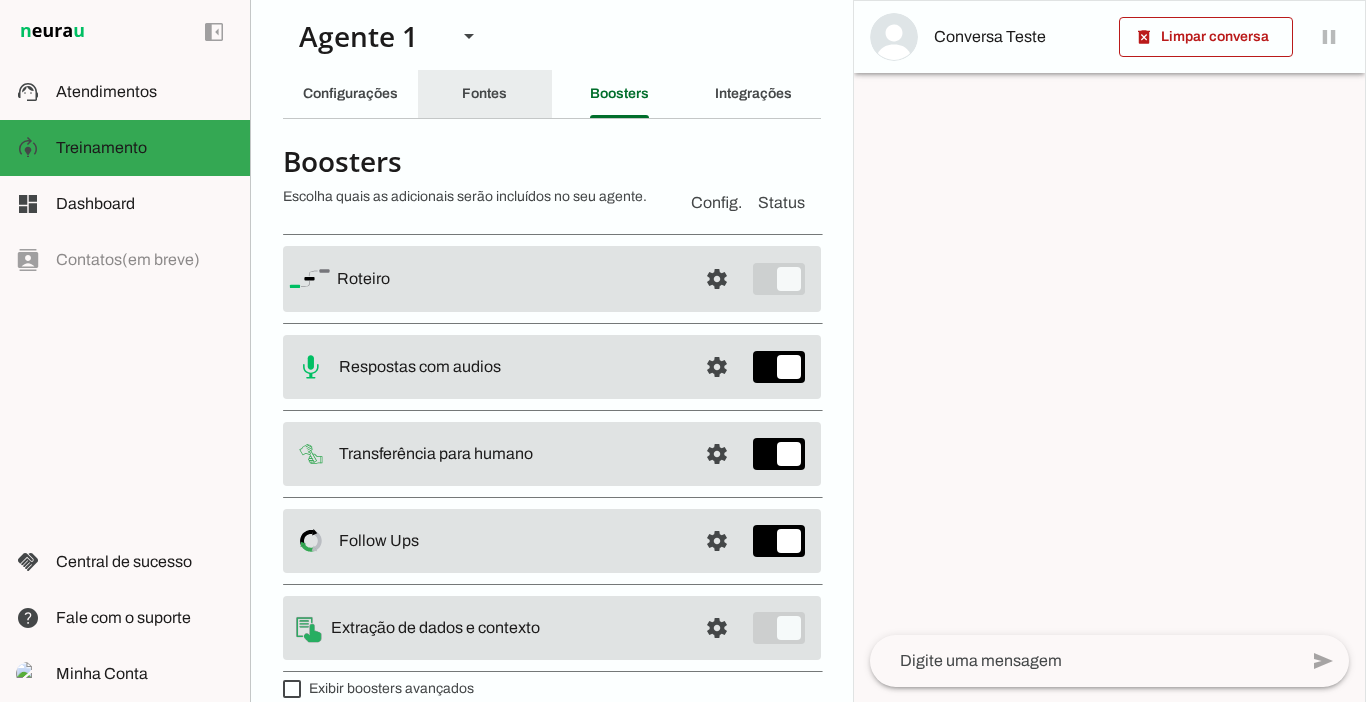 click on "Fontes" 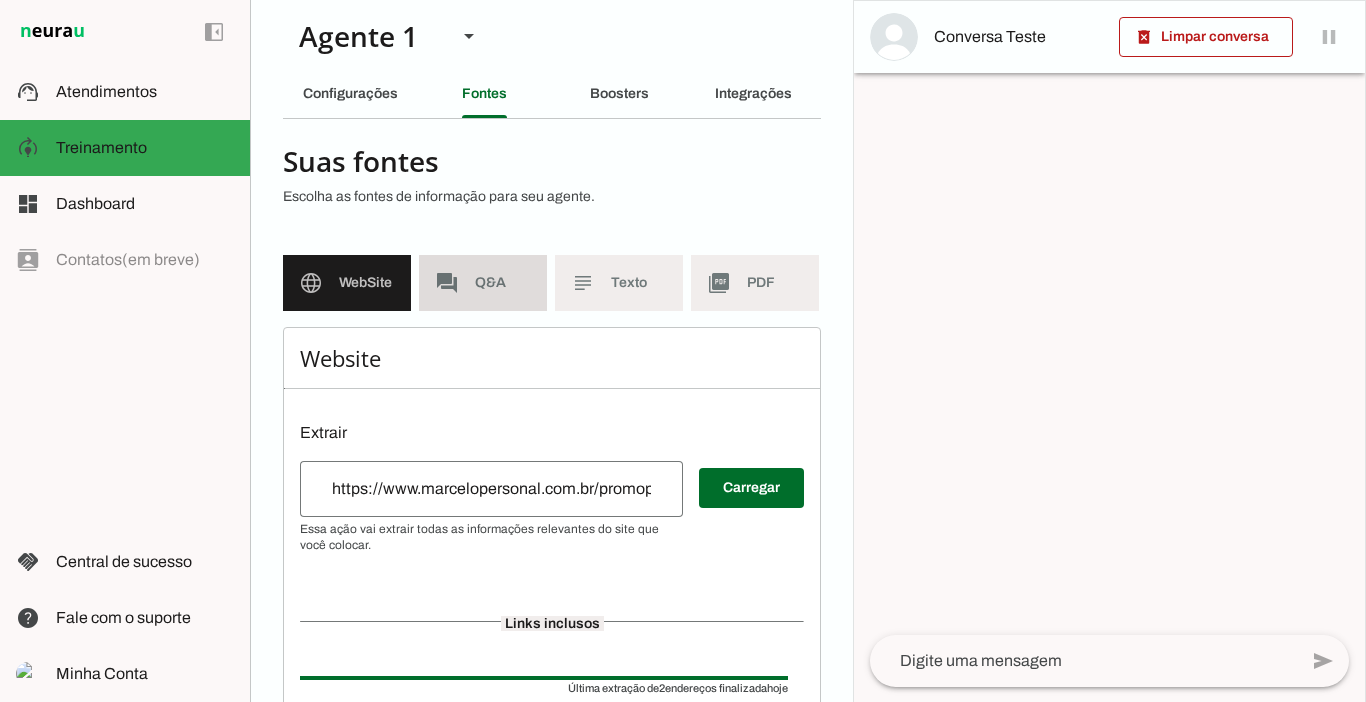 click on "forum
Q&A" at bounding box center [483, 283] 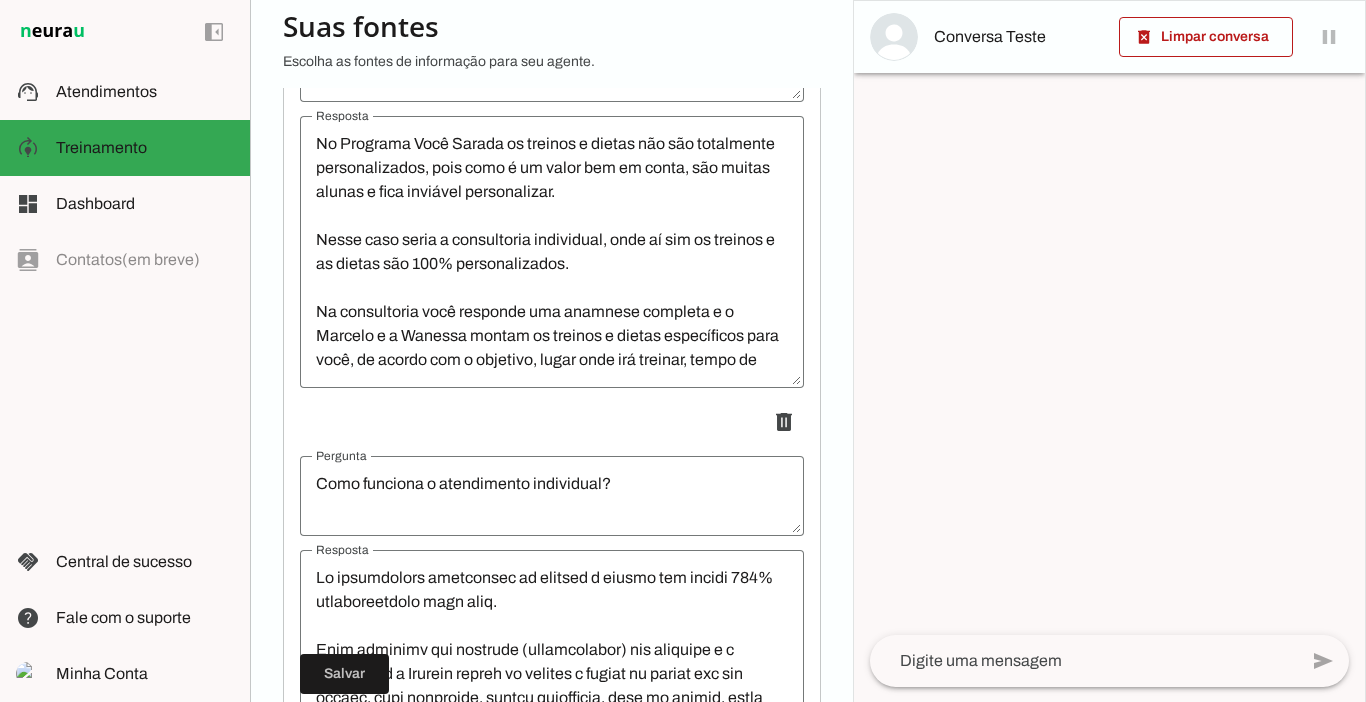 scroll, scrollTop: 3902, scrollLeft: 0, axis: vertical 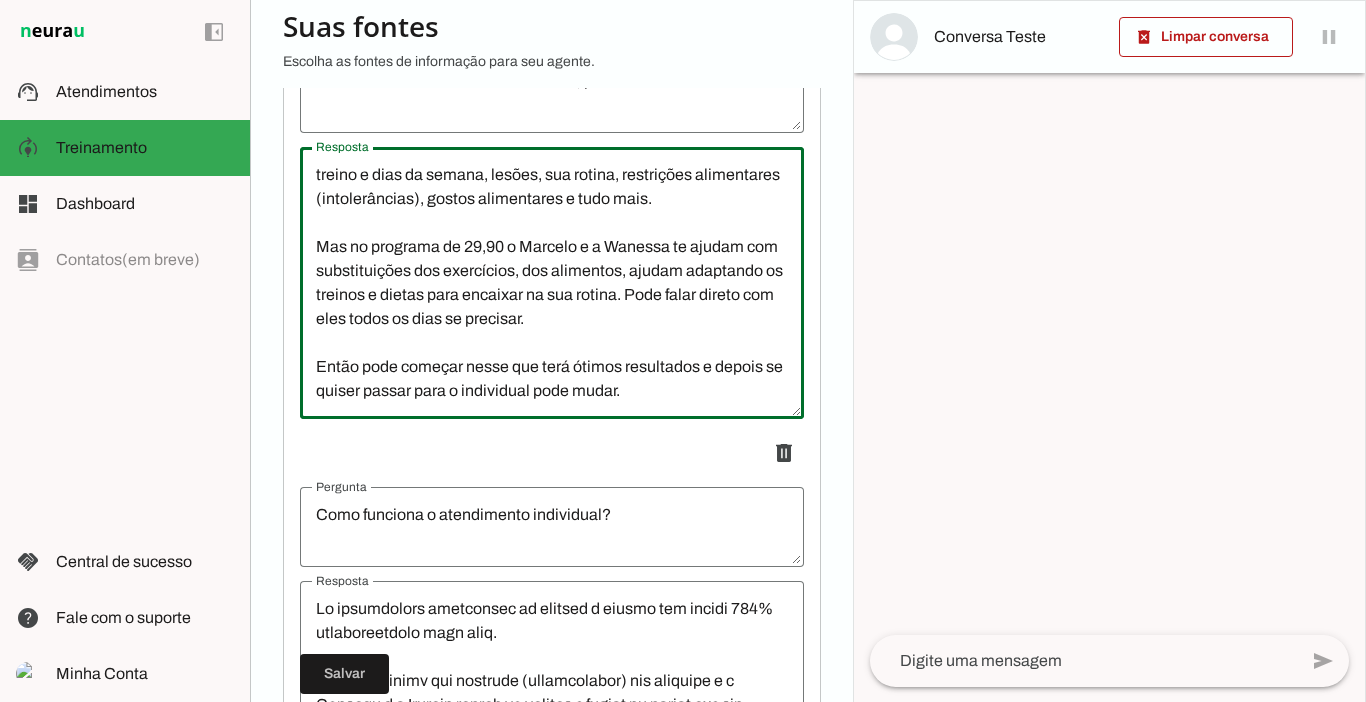 click on "No Programa Você Sarada os treinos e dietas não são totalmente personalizados, pois como é um valor bem em conta, são muitas alunas e fica inviável personalizar.
Nesse caso seria a consultoria individual, onde aí sim os treinos e as dietas são 100% personalizados.
Na consultoria você responde uma anamnese completa e o Marcelo e a Wanessa montam os treinos e dietas específicos para você, de acordo com o objetivo, lugar onde irá treinar, tempo de treino e dias da semana, lesões, sua rotina, restrições alimentares (intolerâncias), gostos alimentares e tudo mais.
Mas no programa de 29,90 o Marcelo e a Wanessa te ajudam com substituições dos exercícios, dos alimentos, ajudam adaptando os treinos e dietas para encaixar na sua rotina. Pode falar direto com eles todos os dias se precisar.
Então pode começar nesse que terá ótimos resultados e depois se quiser passar para o individual pode mudar." at bounding box center (552, 283) 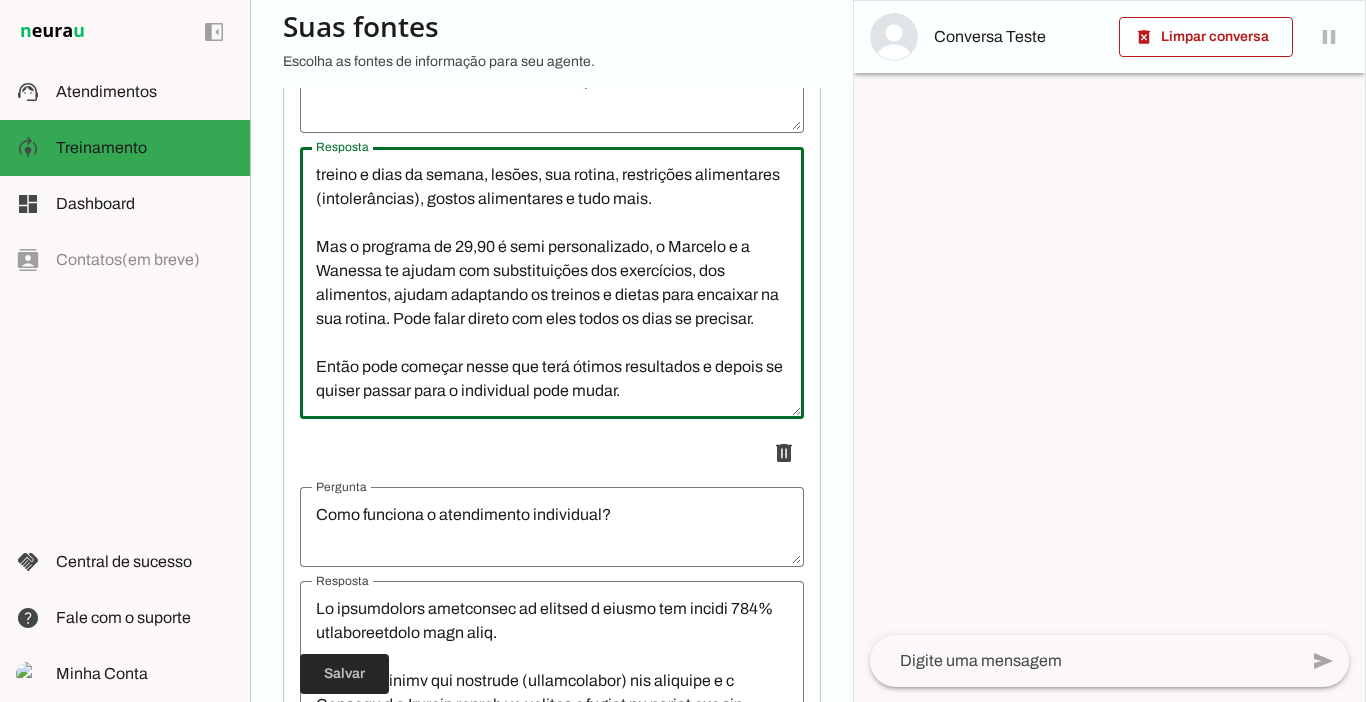 type on "No Programa Você Sarada os treinos e dietas não são totalmente personalizados, pois como é um valor bem em conta, são muitas alunas e fica inviável personalizar.
Nesse caso seria a consultoria individual, onde aí sim os treinos e as dietas são 100% personalizados.
Na consultoria você responde uma anamnese completa e o Marcelo e a Wanessa montam os treinos e dietas específicos para você, de acordo com o objetivo, lugar onde irá treinar, tempo de treino e dias da semana, lesões, sua rotina, restrições alimentares (intolerâncias), gostos alimentares e tudo mais.
Mas o programa de 29,90 é semi personalizado, o Marcelo e a Wanessa te ajudam com substituições dos exercícios, dos alimentos, ajudam adaptando os treinos e dietas para encaixar na sua rotina. Pode falar direto com eles todos os dias se precisar.
Então pode começar nesse que terá ótimos resultados e depois se quiser passar para o individual pode mudar." 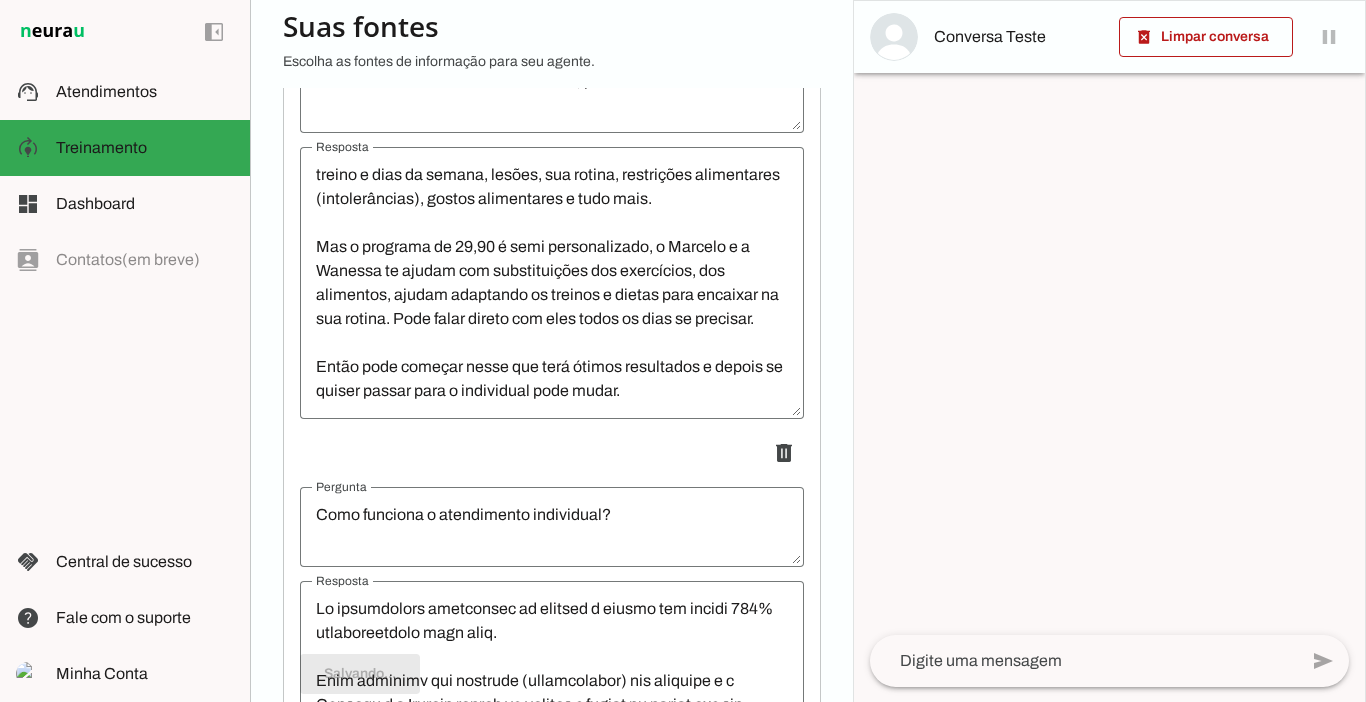 type on "No Programa Você Sarada os treinos e dietas não são totalmente personalizados, pois como é um valor bem em conta, são muitas alunas e fica inviável personalizar.
Nesse caso seria a consultoria individual, onde aí sim os treinos e as dietas são 100% personalizados.
Na consultoria você responde uma anamnese completa e o Marcelo e a Wanessa montam os treinos e dietas específicos para você, de acordo com o objetivo, lugar onde irá treinar, tempo de treino e dias da semana, lesões, sua rotina, restrições alimentares (intolerâncias), gostos alimentares e tudo mais.
Mas o programa de 29,90 é semi personalizado, o Marcelo e a Wanessa te ajudam com substituições dos exercícios, dos alimentos, ajudam adaptando os treinos e dietas para encaixar na sua rotina. Pode falar direto com eles todos os dias se precisar.
Então pode começar nesse que terá ótimos resultados e depois se quiser passar para o individual pode mudar." 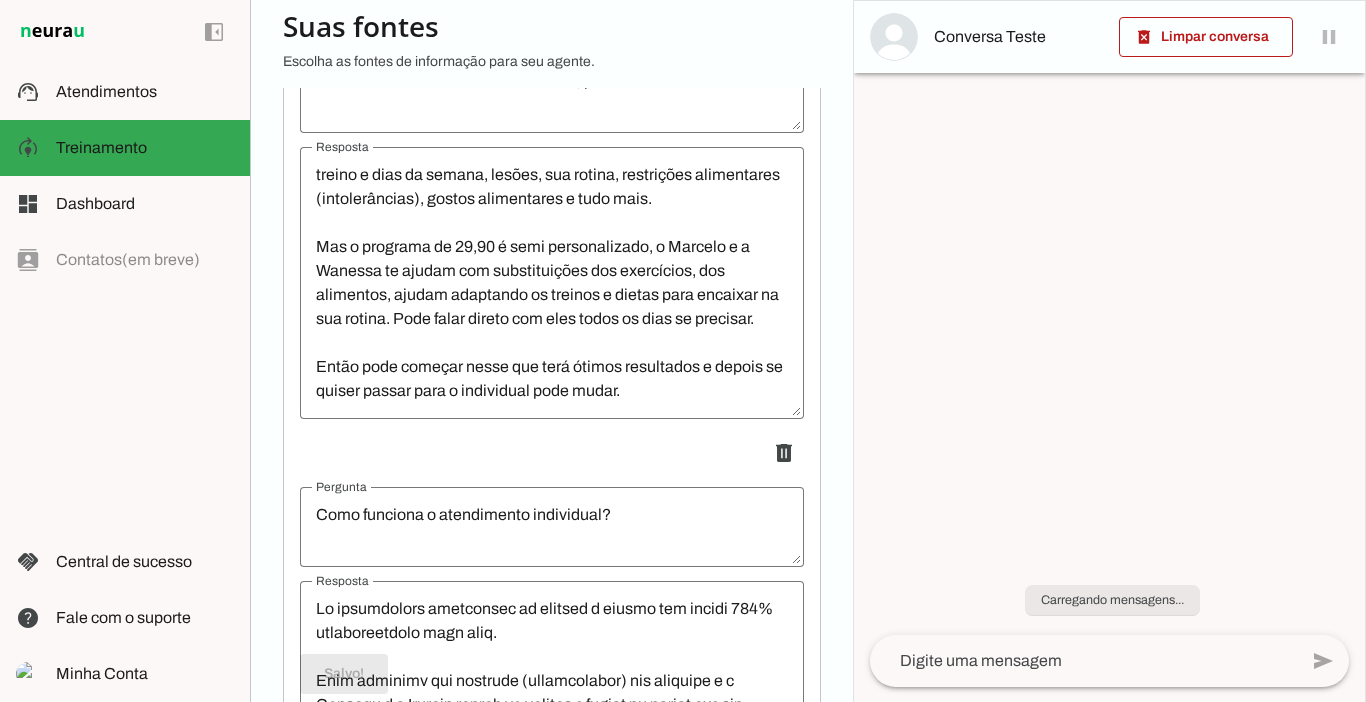 scroll, scrollTop: 264, scrollLeft: 0, axis: vertical 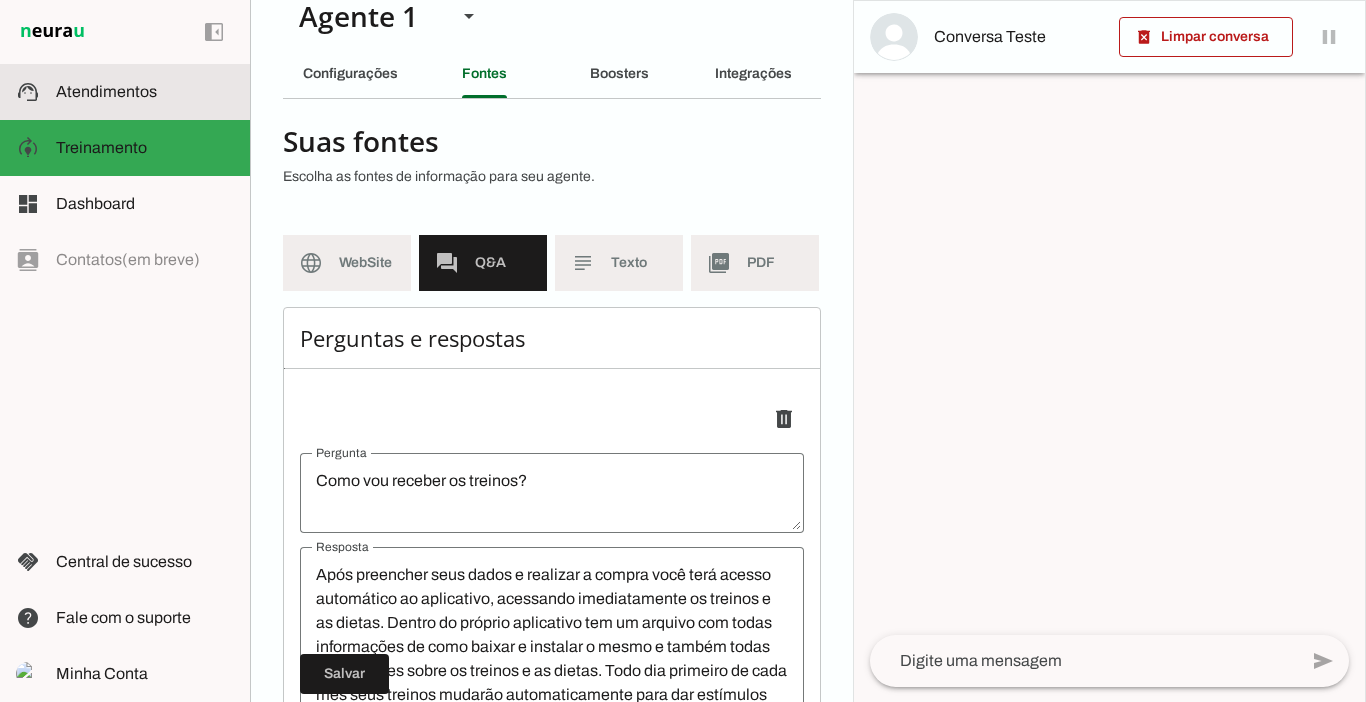 drag, startPoint x: 89, startPoint y: 142, endPoint x: 112, endPoint y: 97, distance: 50.537113 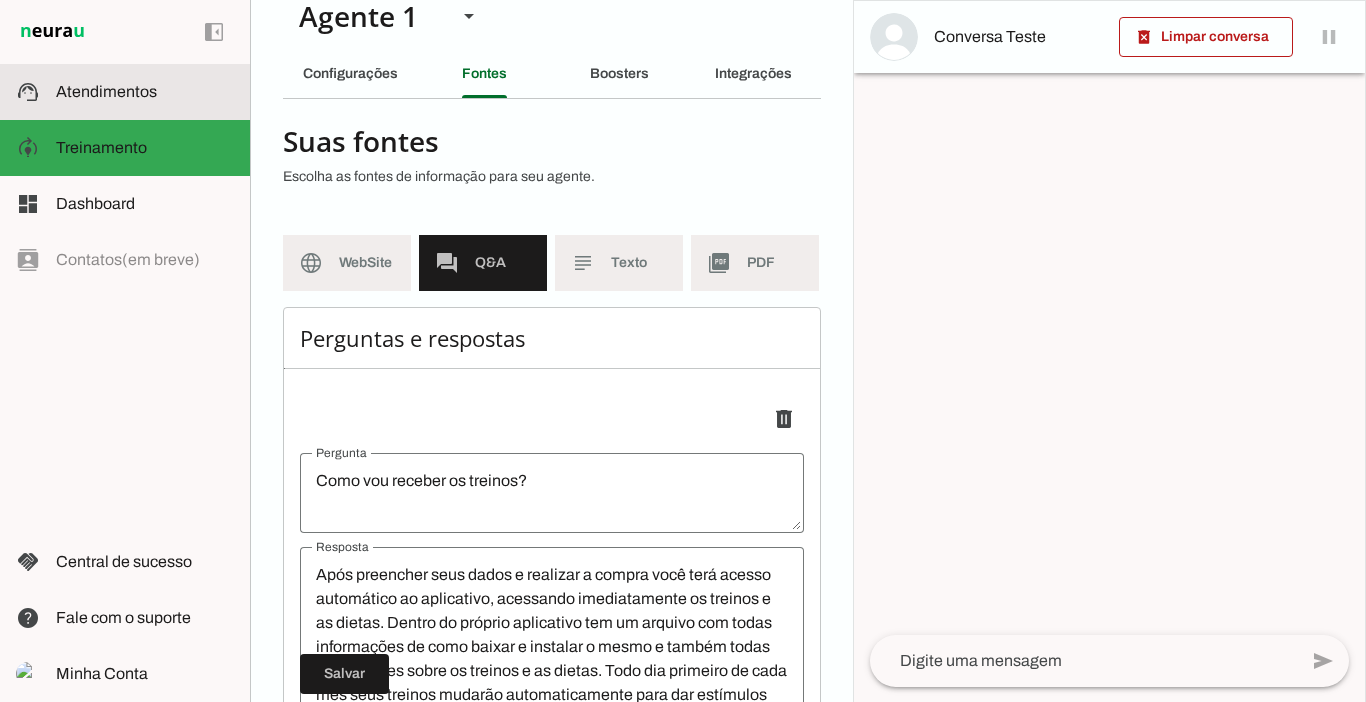 click on "Atendimentos" 